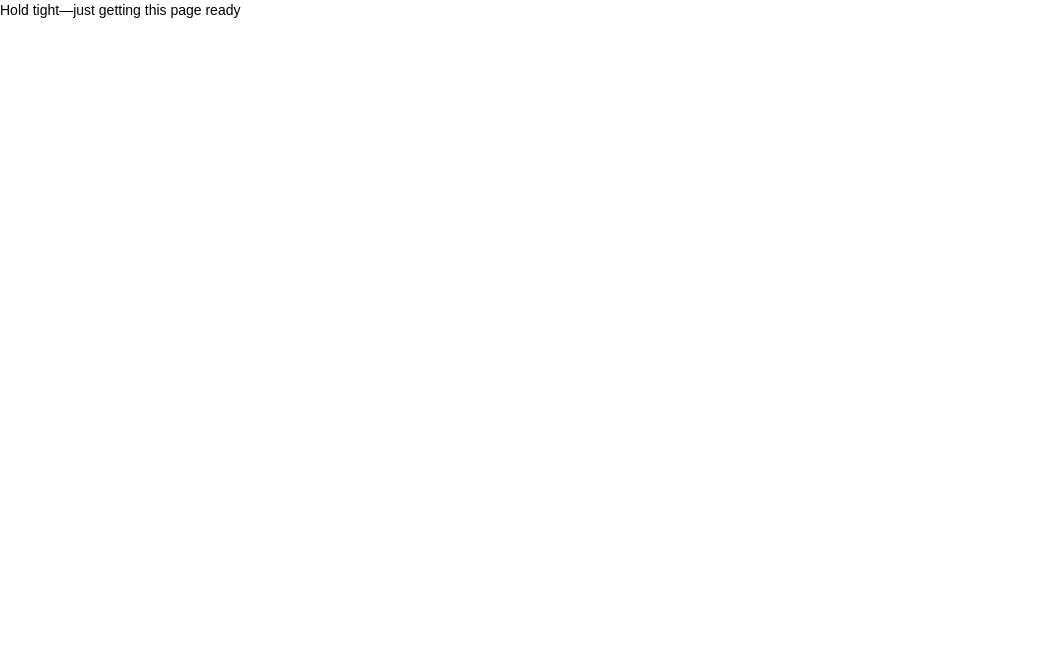 scroll, scrollTop: 0, scrollLeft: 0, axis: both 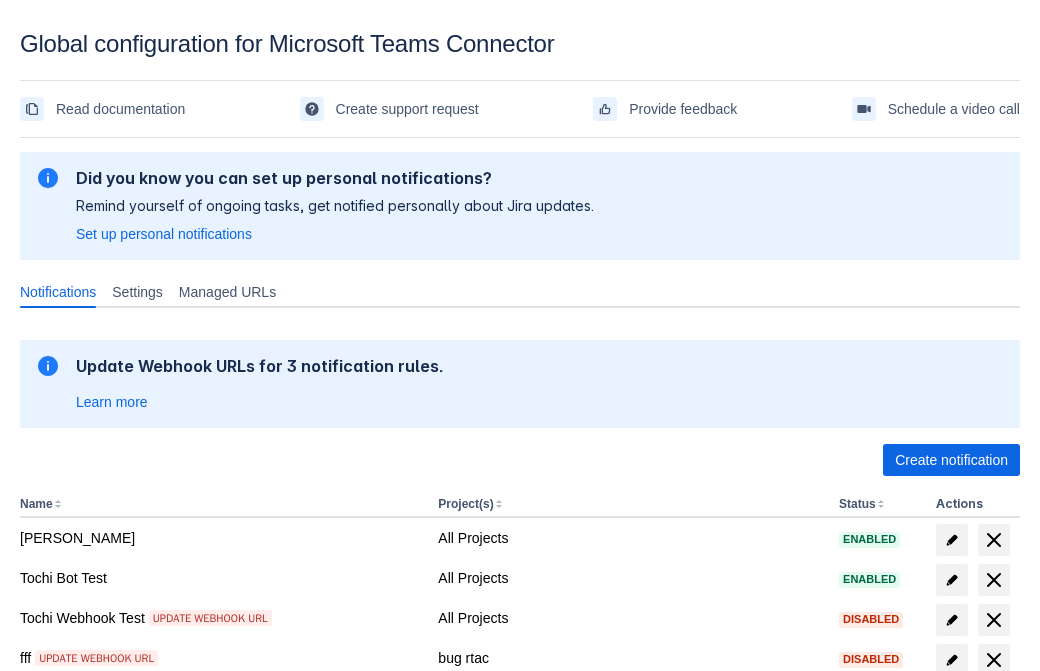 click on "Create notification" at bounding box center [951, 460] 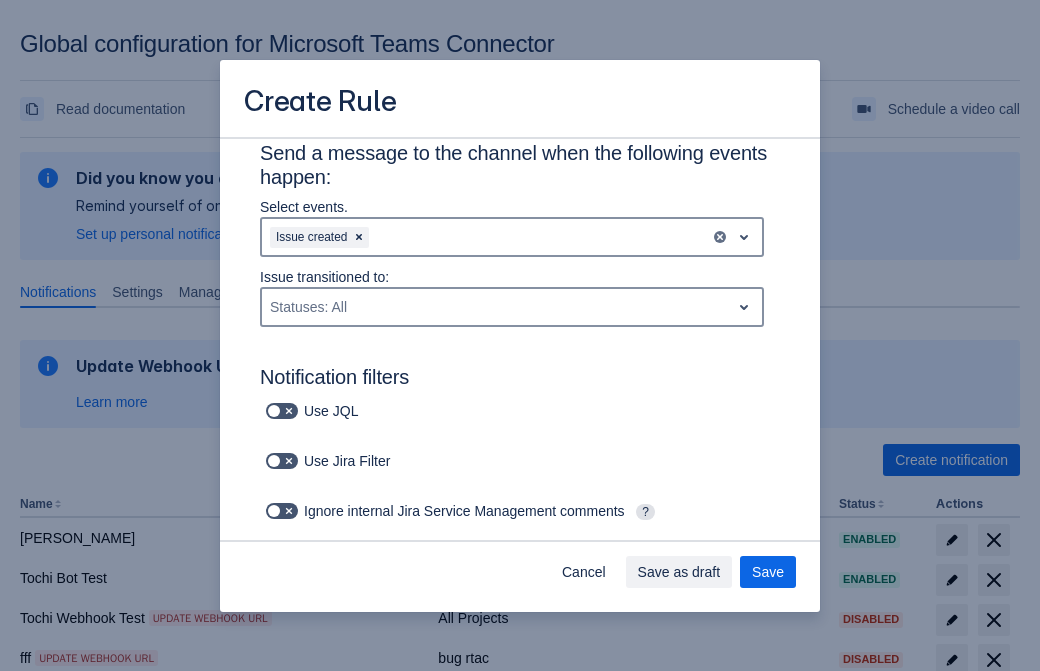scroll, scrollTop: 1151, scrollLeft: 0, axis: vertical 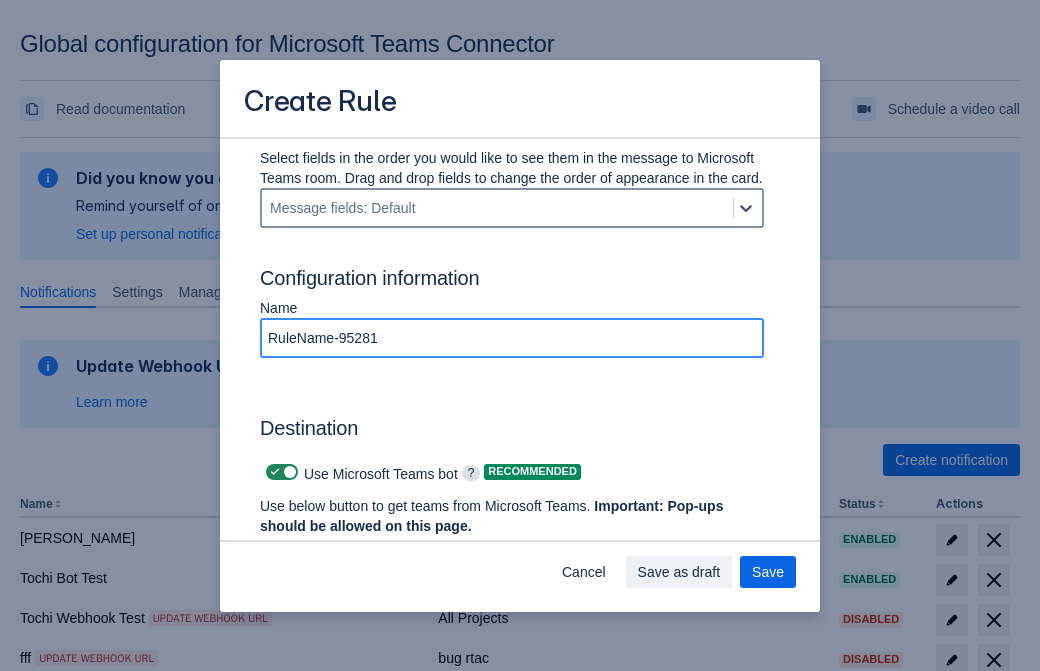 type on "RuleName-952814" 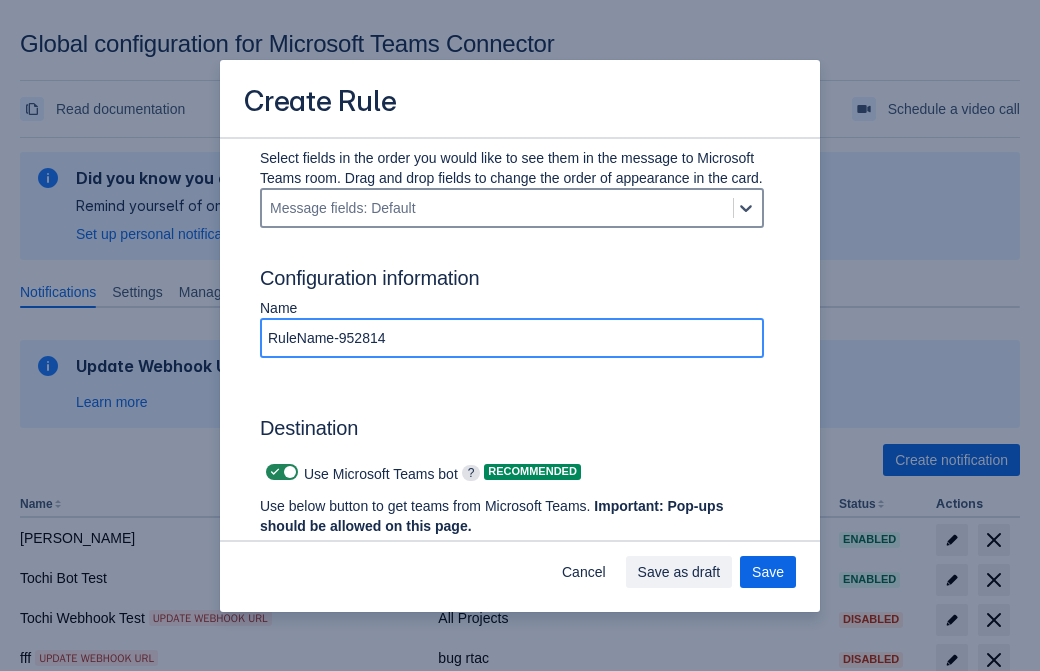 click on "Authenticate in Microsoft Teams" at bounding box center [371, 564] 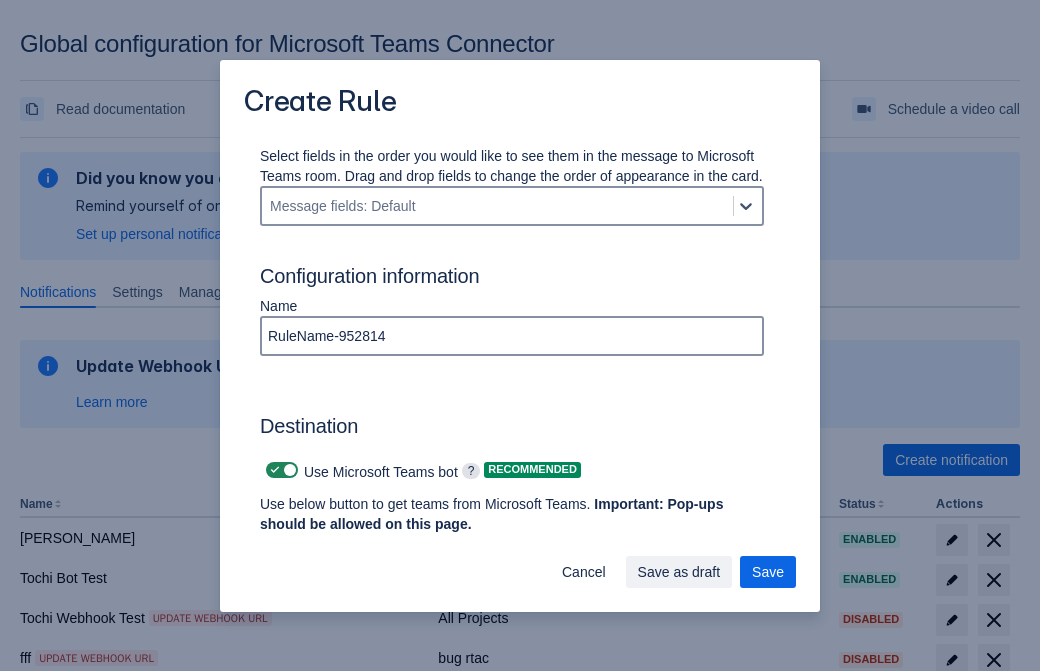 click on "Labels: All" at bounding box center (354, -278) 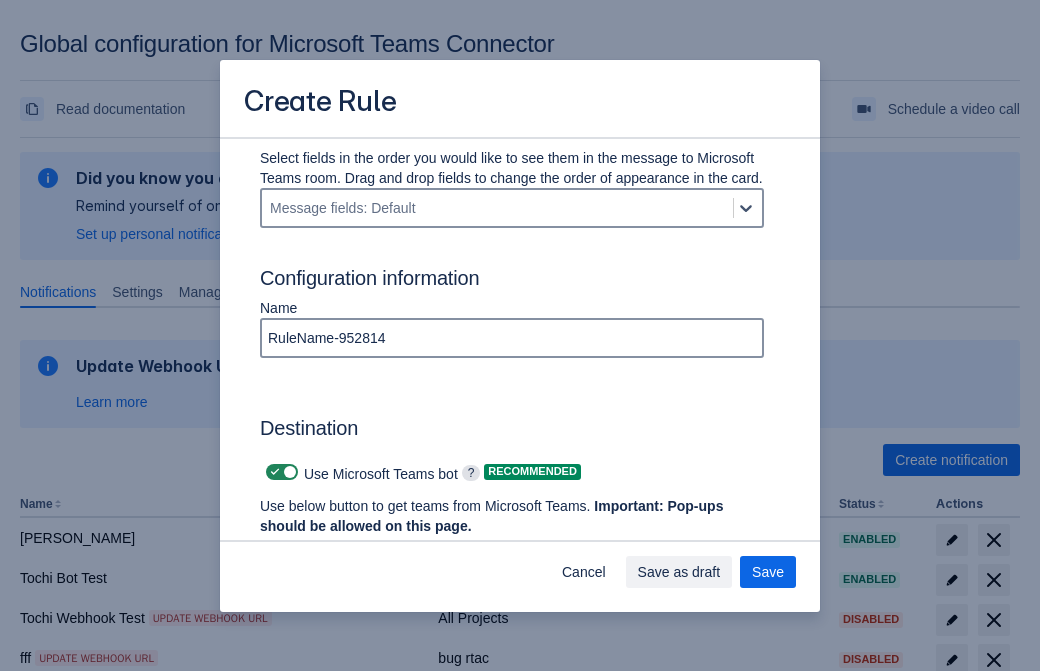 type 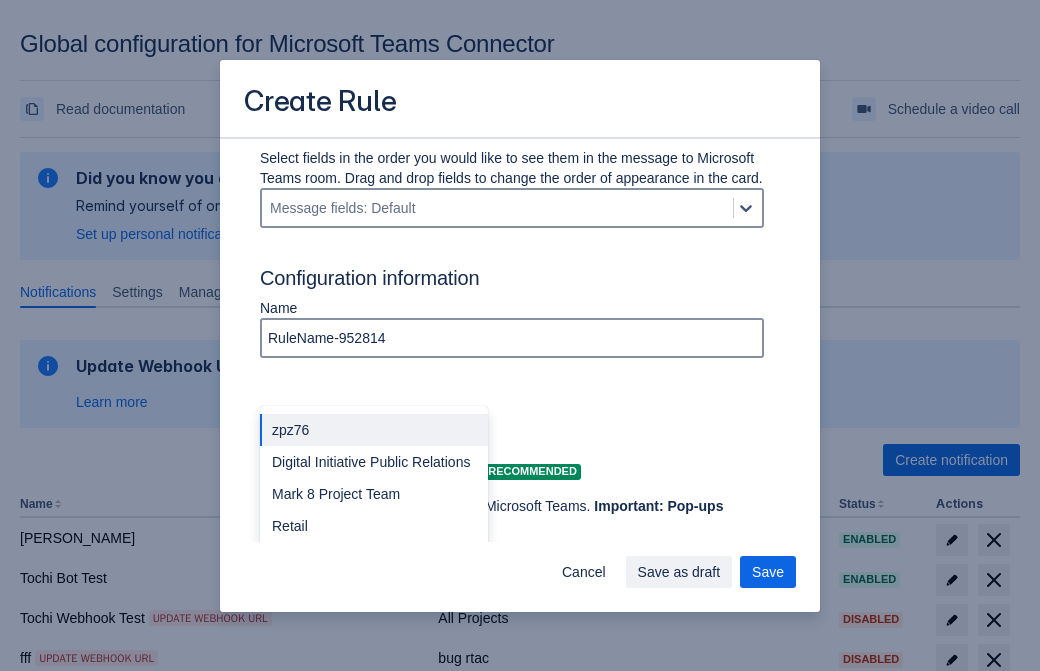 click on "Retail" at bounding box center (374, 526) 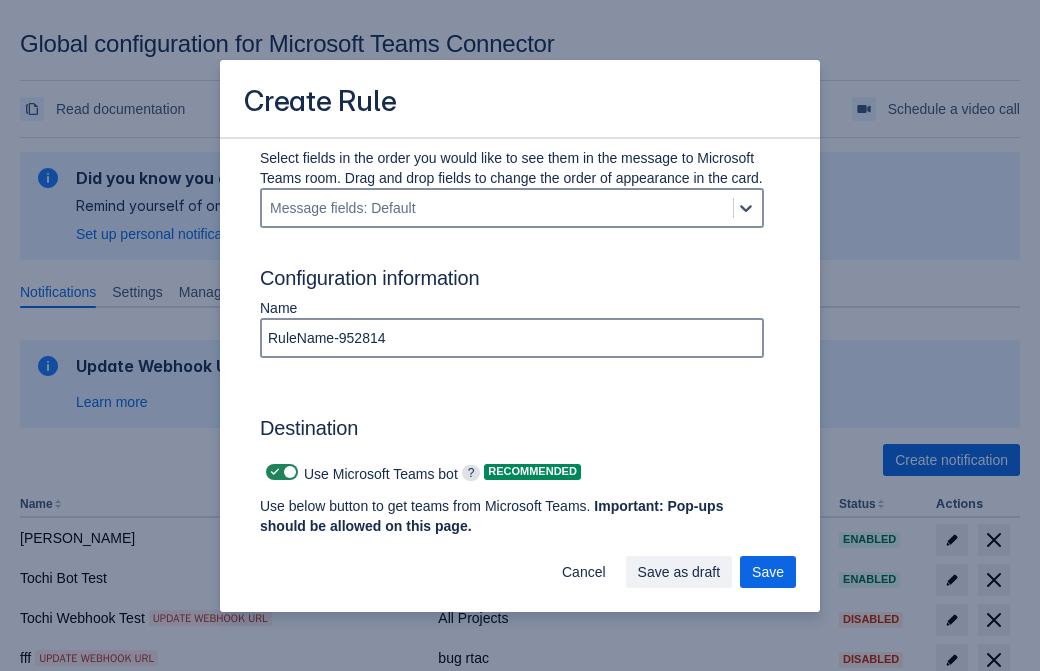 click on "Select a channel" at bounding box center [602, 734] 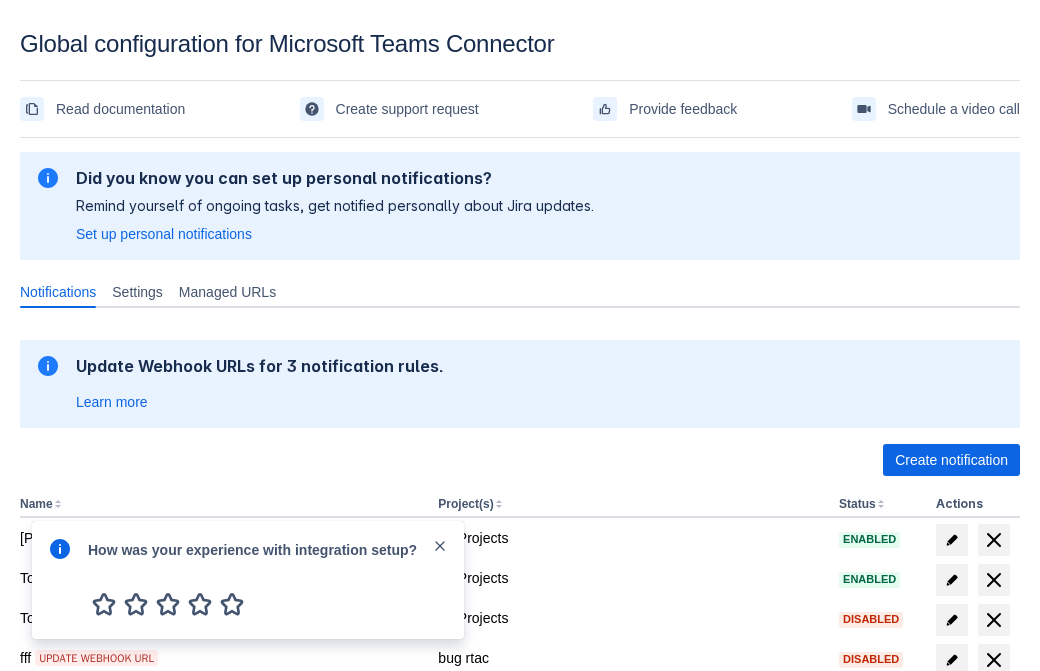 click at bounding box center [60, 580] 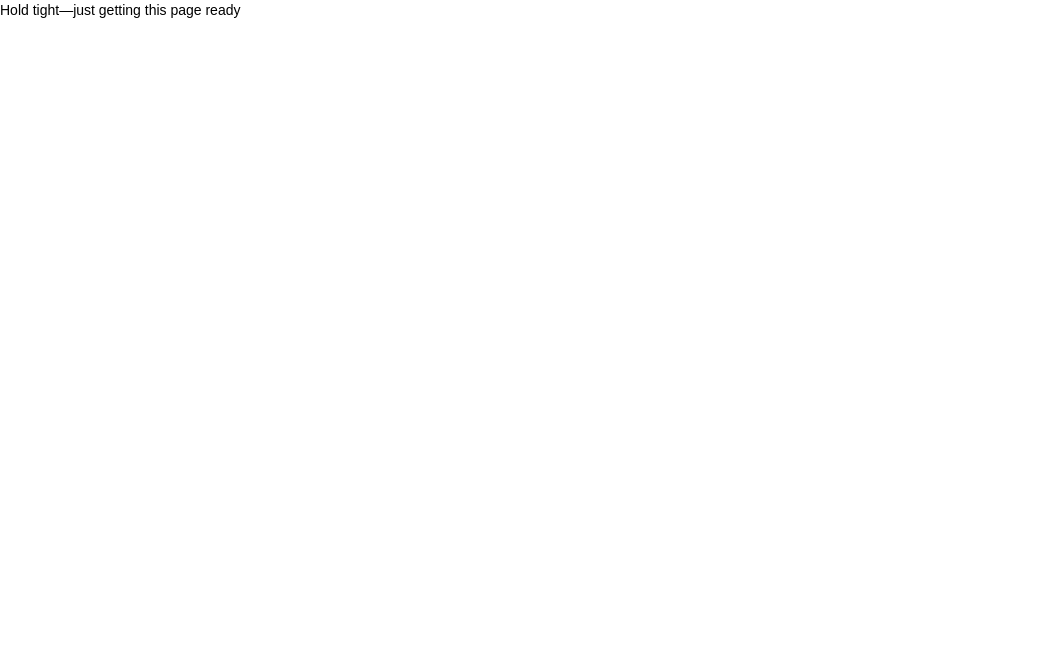 scroll, scrollTop: 0, scrollLeft: 0, axis: both 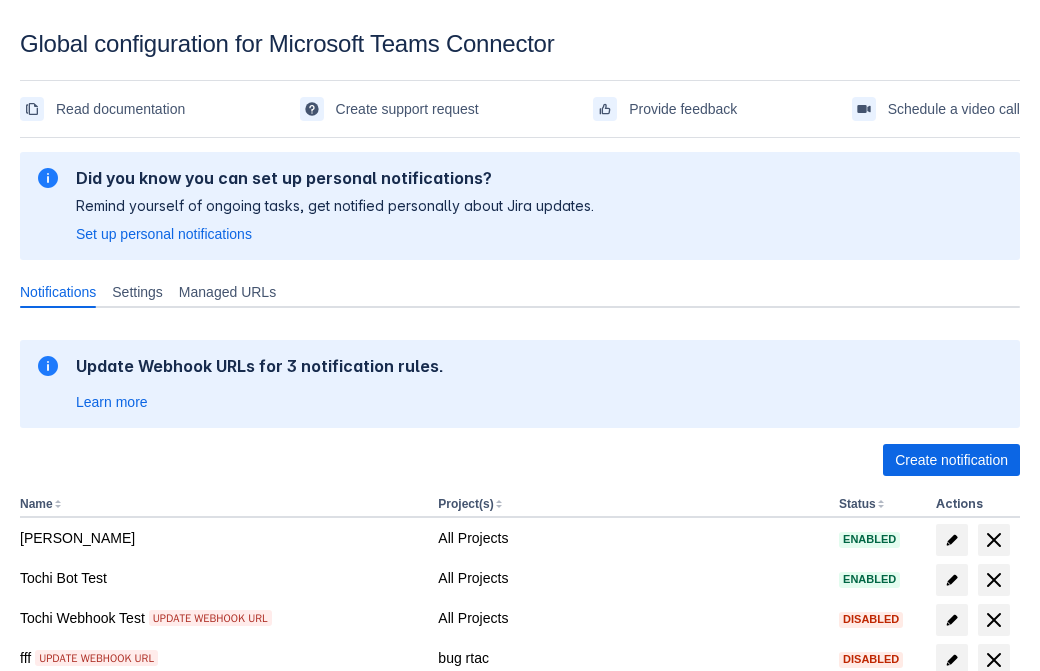 click on "Load more" at bounding box center (65, 976) 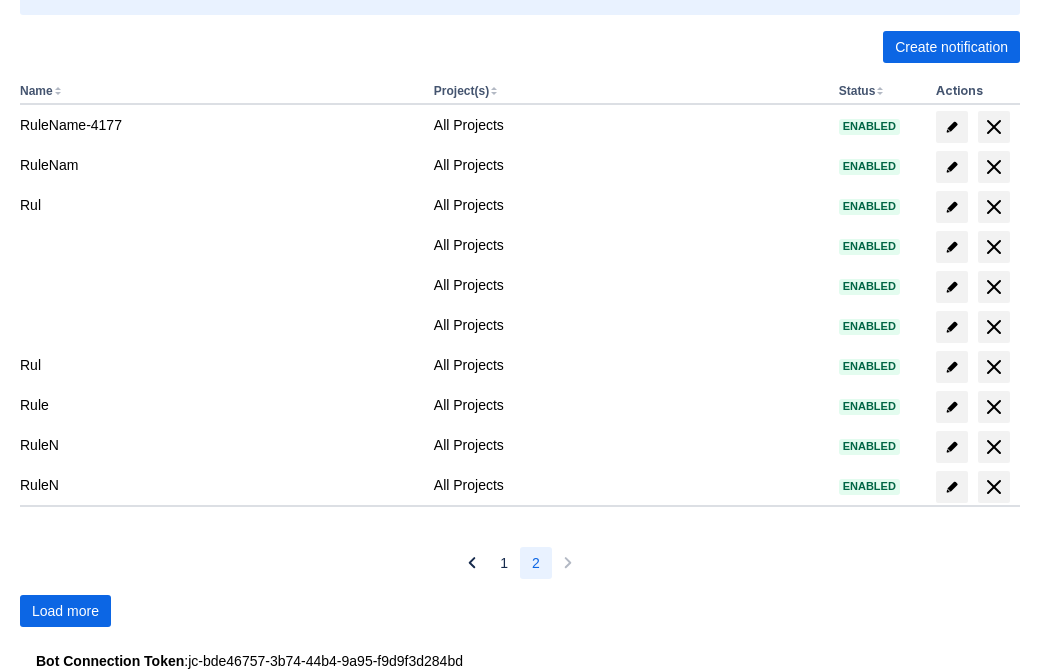 click on "Load more" at bounding box center (65, 611) 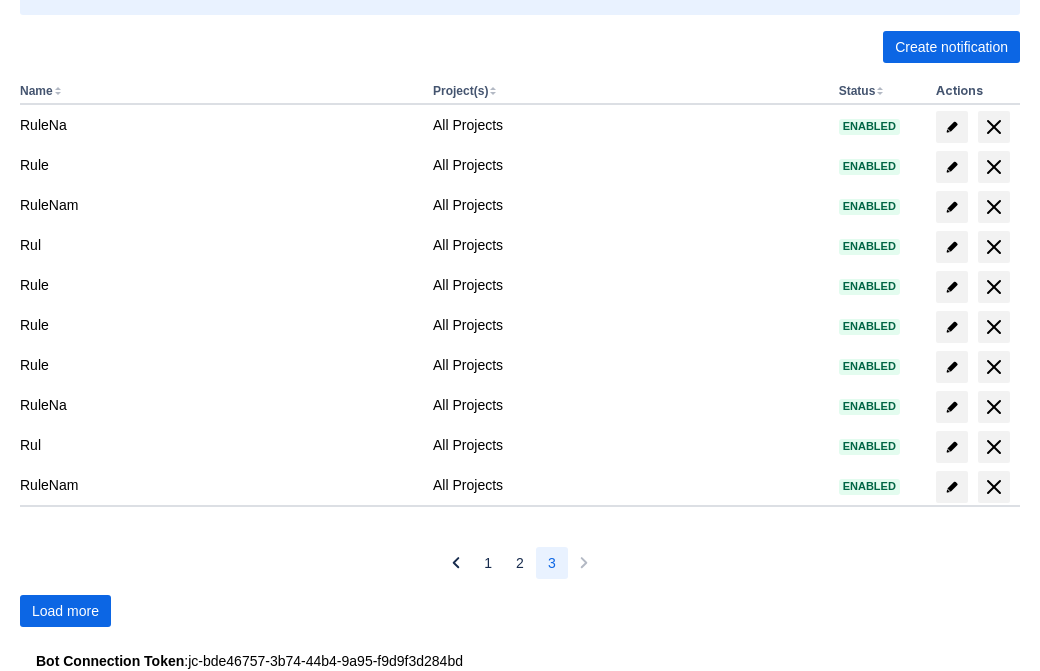 click on "Load more" at bounding box center (65, 611) 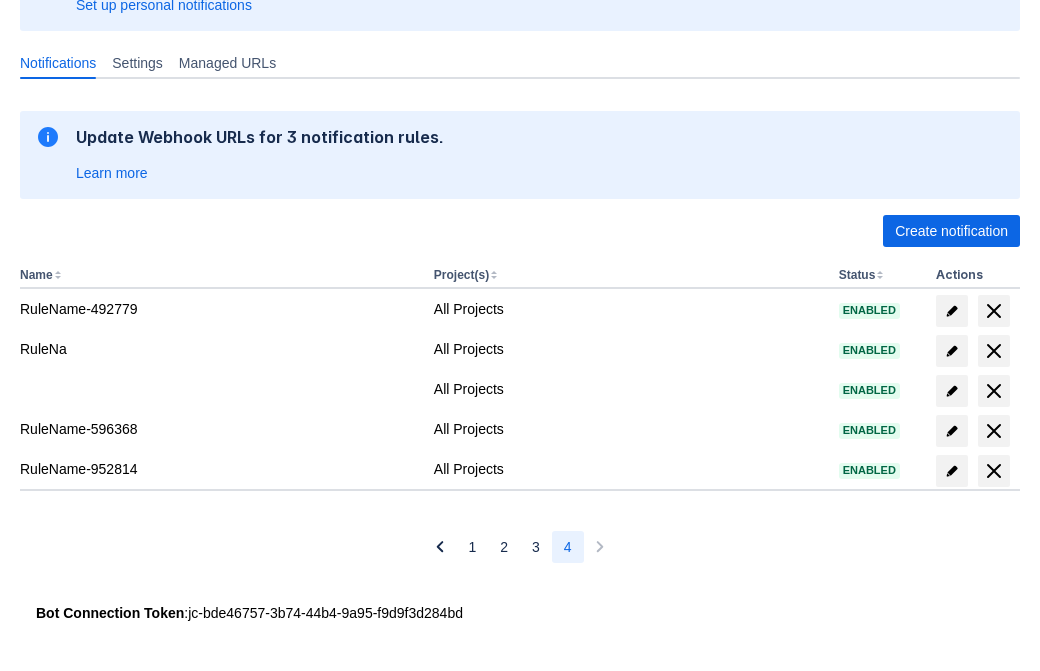 scroll, scrollTop: 229, scrollLeft: 0, axis: vertical 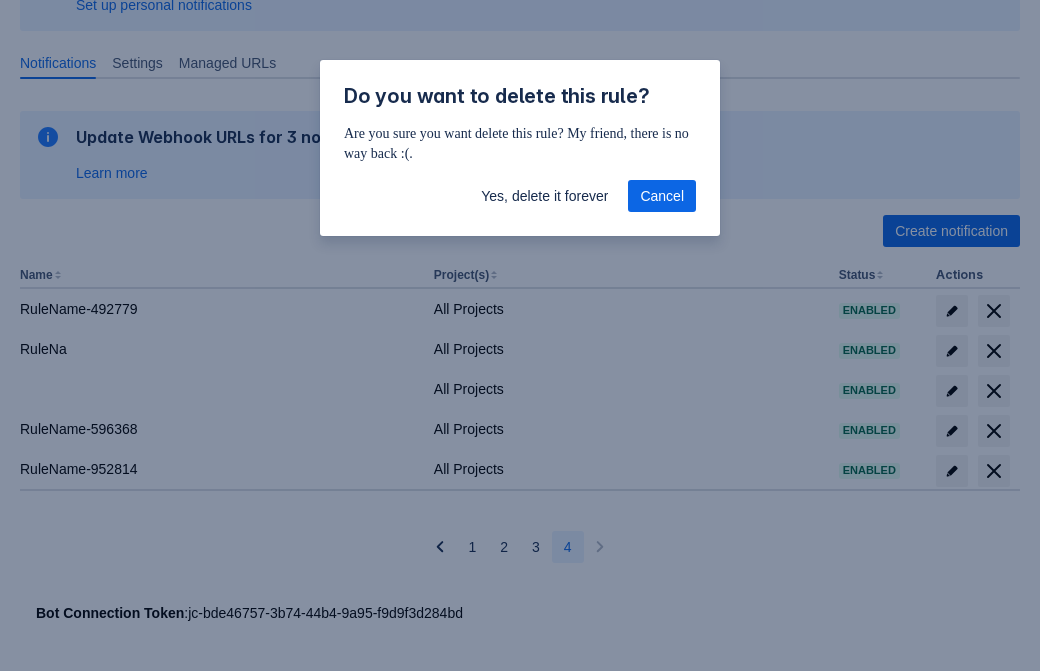 click on "Yes, delete it forever" at bounding box center [544, 196] 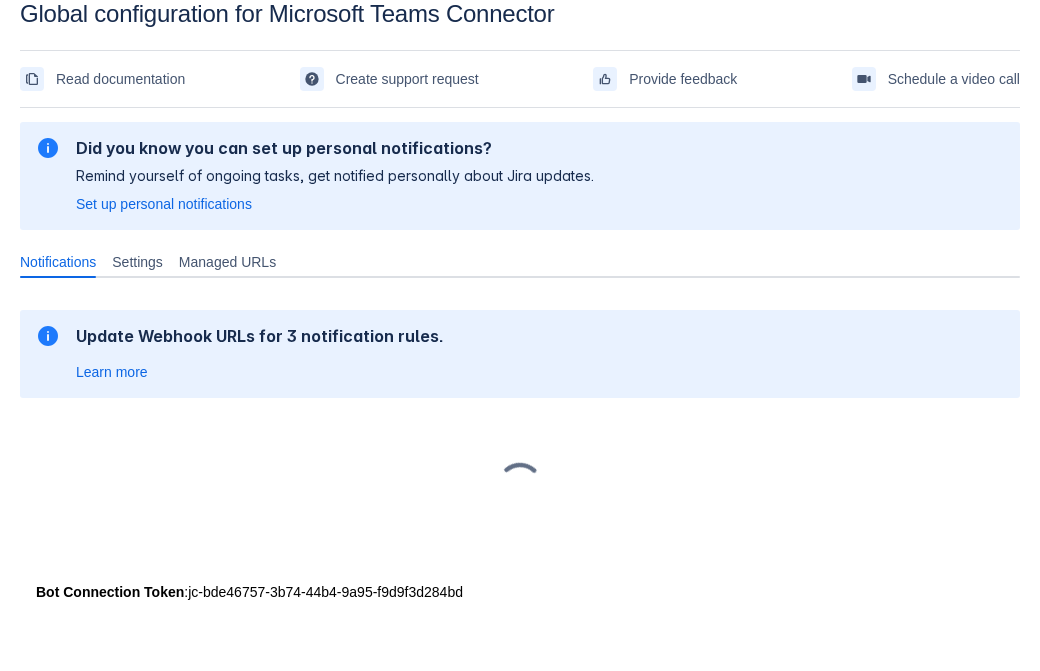 scroll, scrollTop: 30, scrollLeft: 0, axis: vertical 